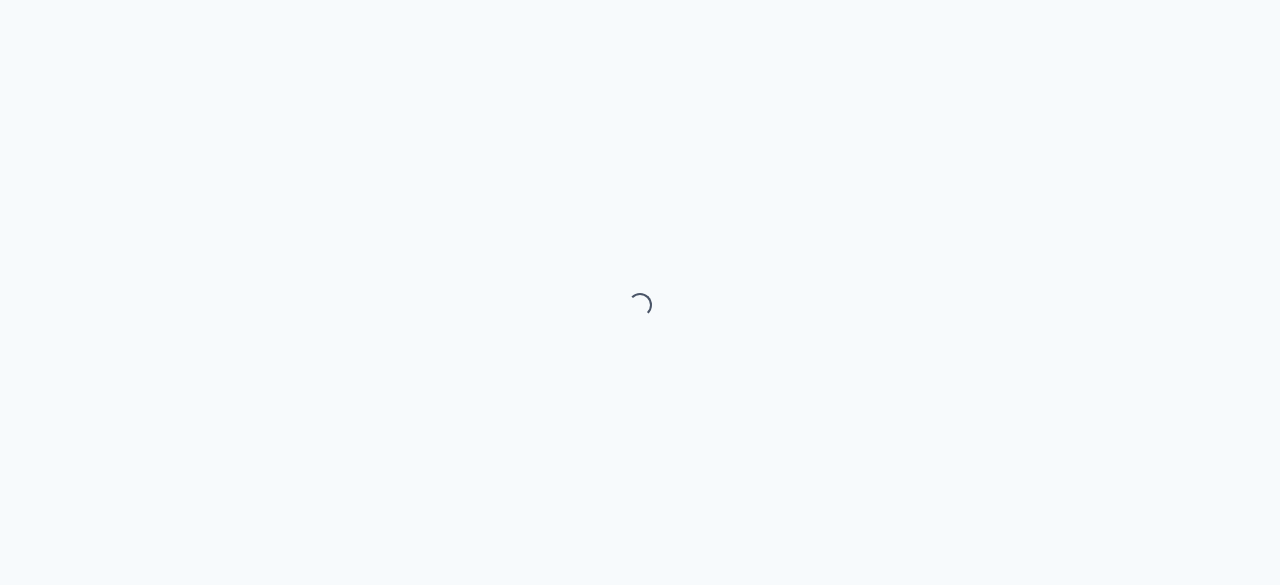 scroll, scrollTop: 0, scrollLeft: 0, axis: both 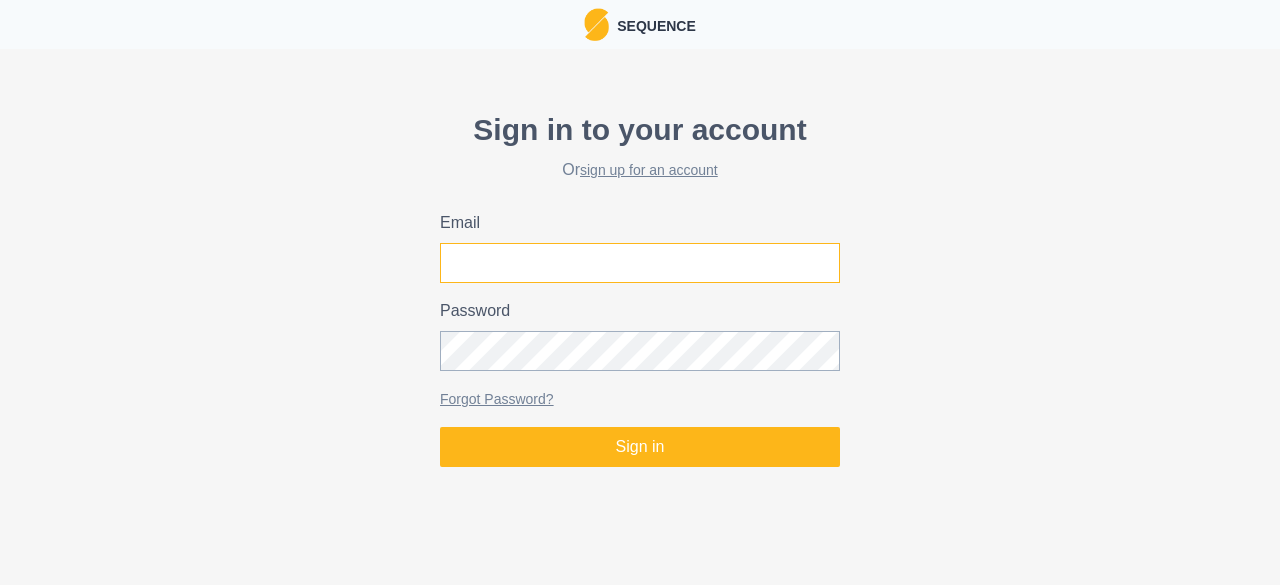 click on "Email" at bounding box center (640, 263) 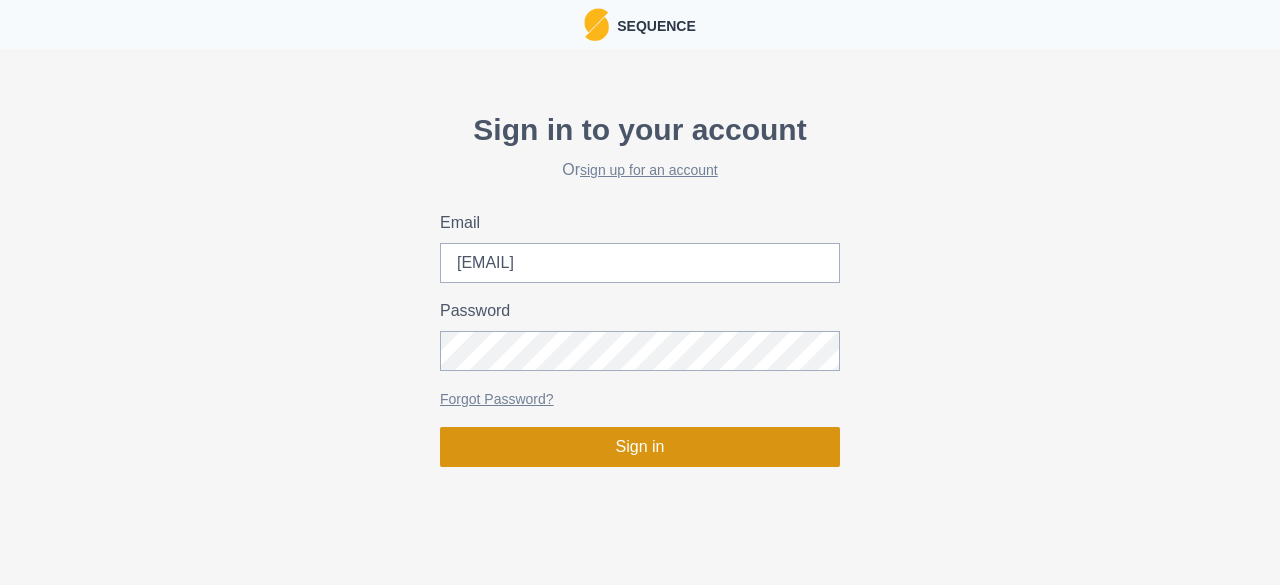 click on "Sign in" at bounding box center [640, 447] 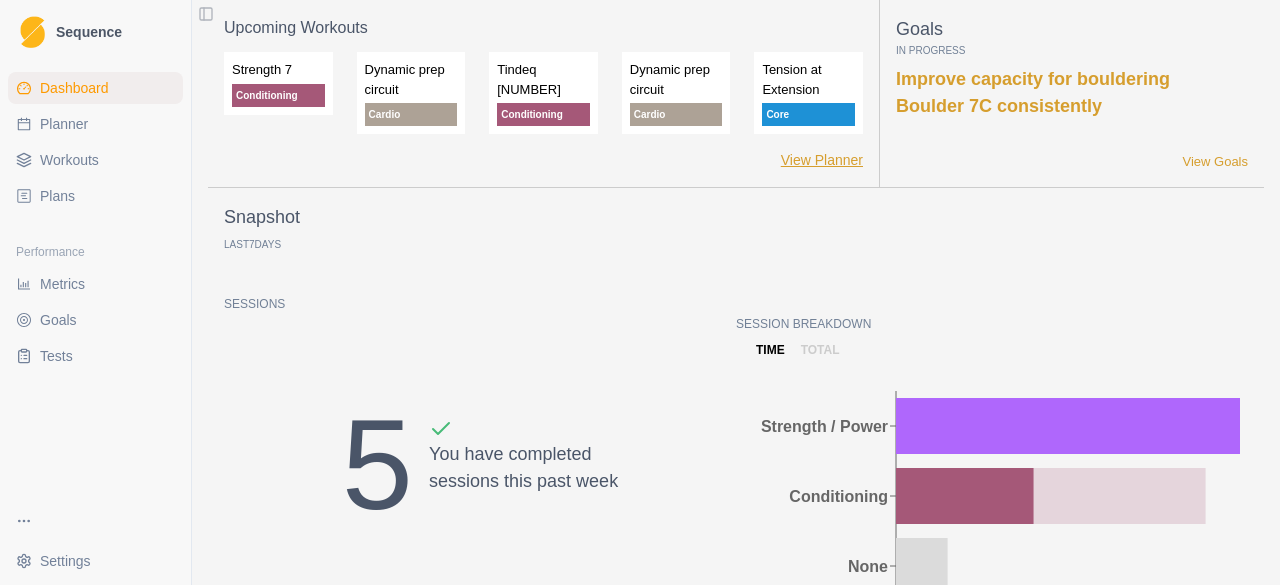 click on "View Planner" at bounding box center (822, 160) 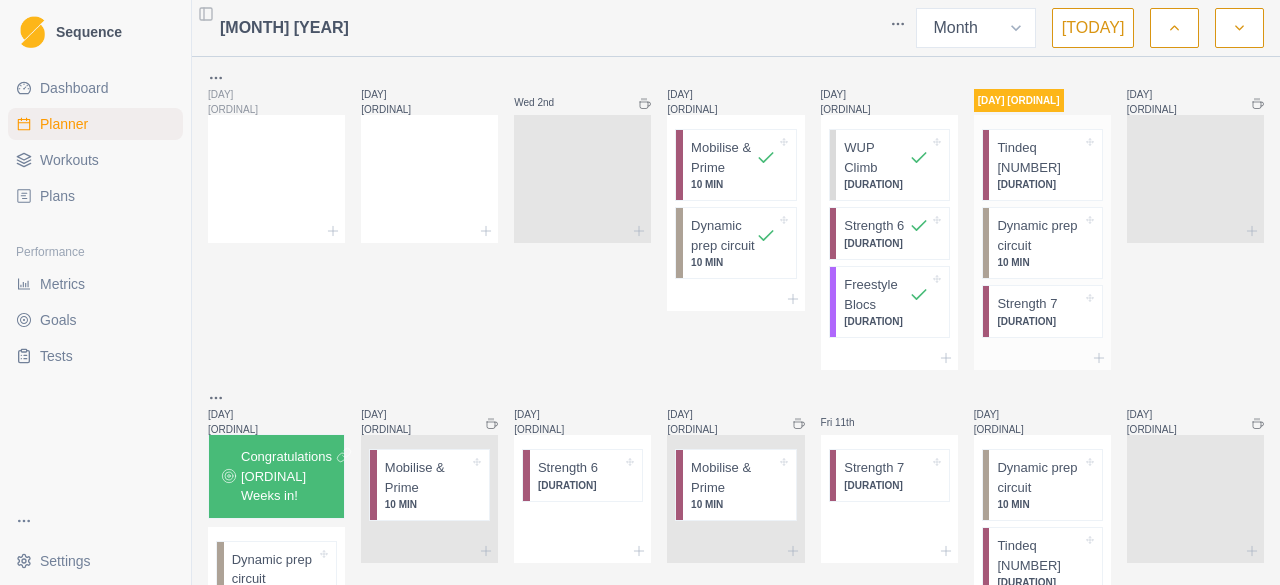 click on "[DURATION]" at bounding box center (733, 184) 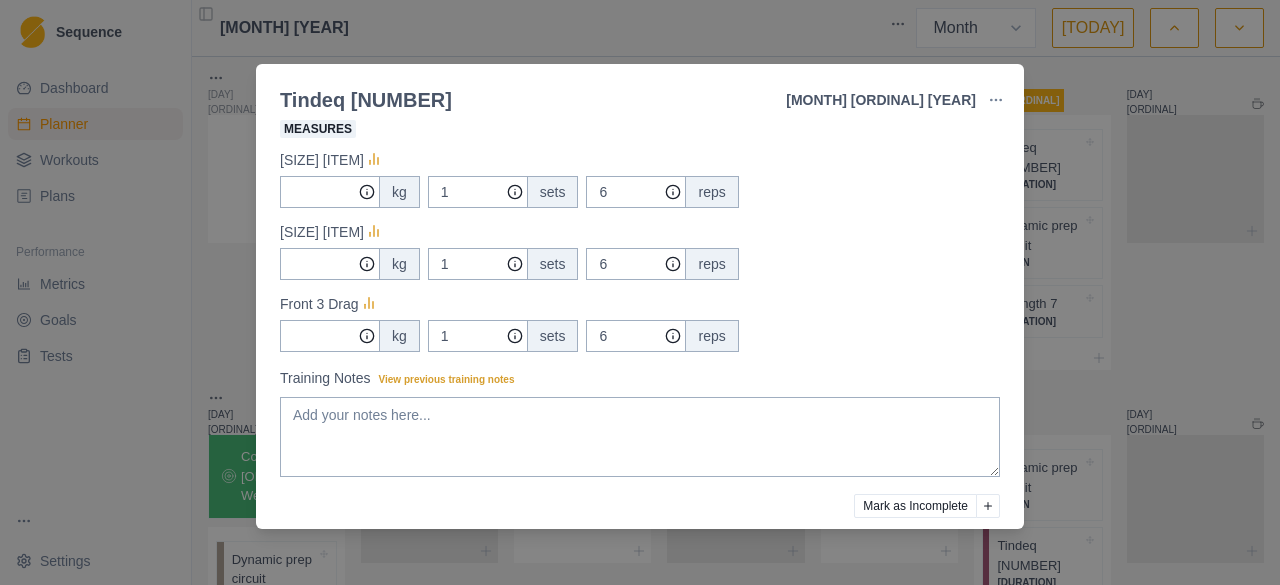 scroll, scrollTop: 318, scrollLeft: 0, axis: vertical 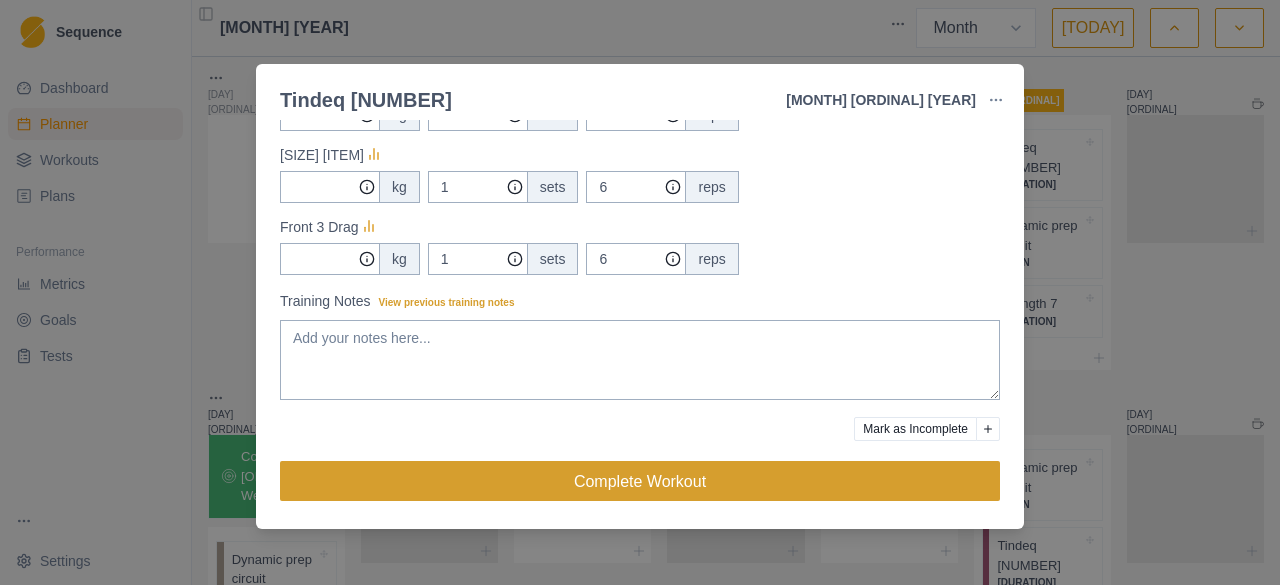 click on "Complete Workout" at bounding box center (640, 481) 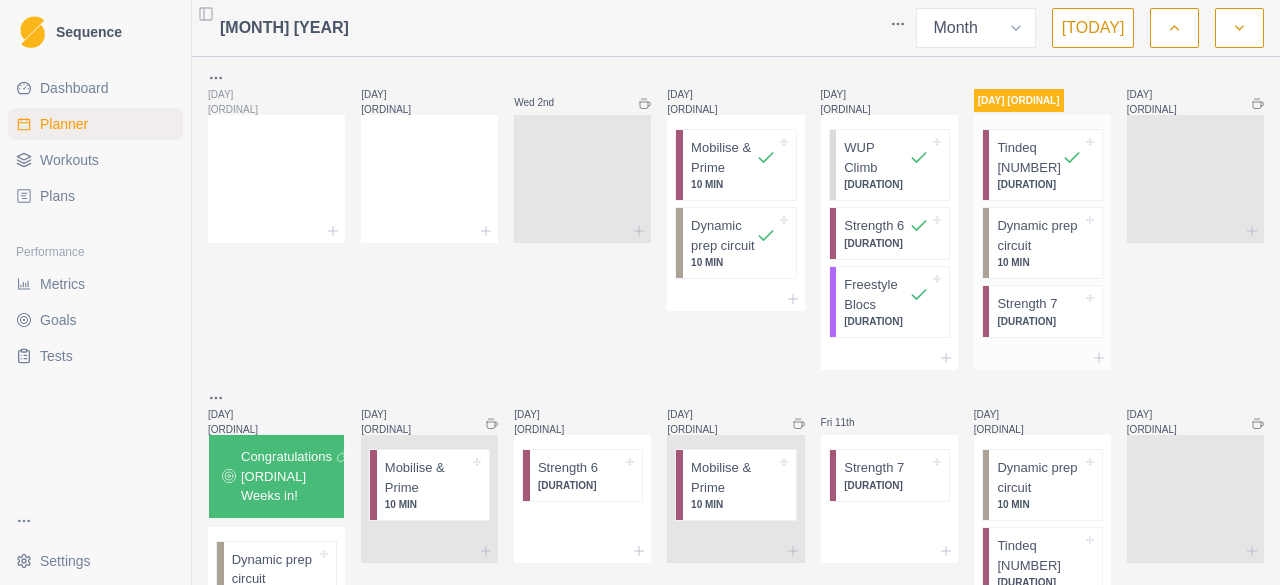 click at bounding box center [756, 157] 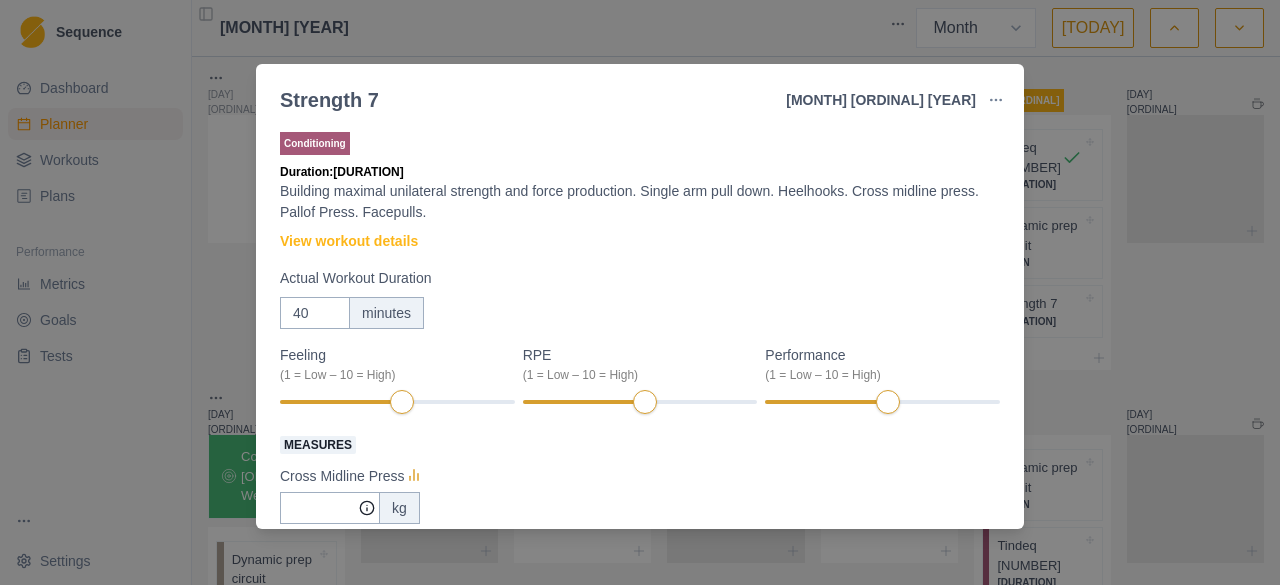 click on "[ITEM] [ORDINAL] [MONTH] [YEAR] Link To Goal View Workout Metrics Edit Original Workout Reschedule Workout Remove From Schedule Conditioning Duration:  [DURATION] Building maximal unilateral strength and force production. Single arm pull down. Heelhooks. Cross midline press. Pallof Press. Facepulls.  View workout details Actual Workout Duration [DURATION] Feeling ([SCALE]) RPE ([SCALE]) Performance ([SCALE]) Measures Cross Midline Press kg Pallof Press Rotation Banded [SETS] [REPS] Glute Bridge [KG] [SETS] [REPS] Single arm pull down [KG] [SETS] [REPS] Face Pulls kg [SETS] [REPS] Training Notes View previous training notes Mark as Incomplete Complete Workout" at bounding box center [640, 292] 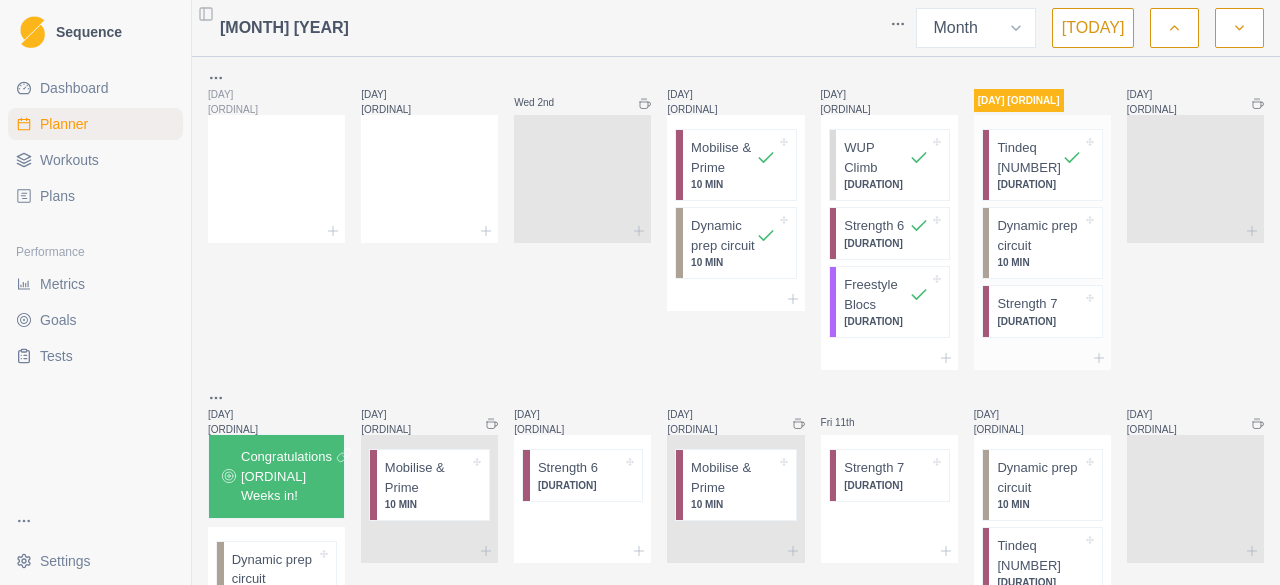 click on "Dynamic prep circuit" at bounding box center [723, 157] 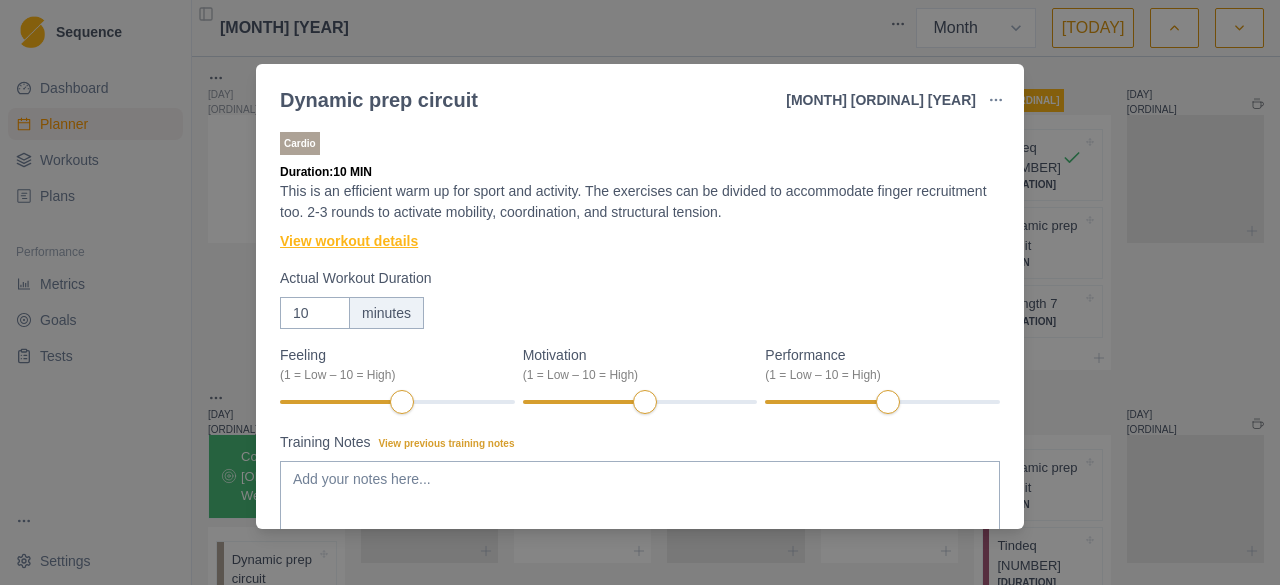 click on "View workout details" at bounding box center [349, 241] 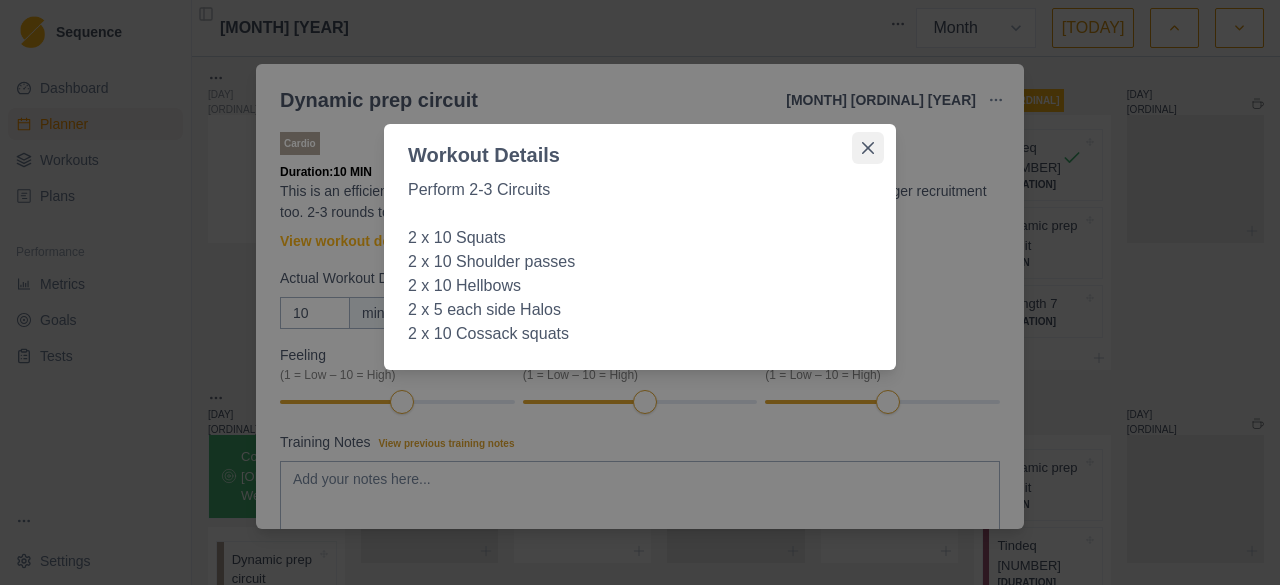 click at bounding box center [868, 148] 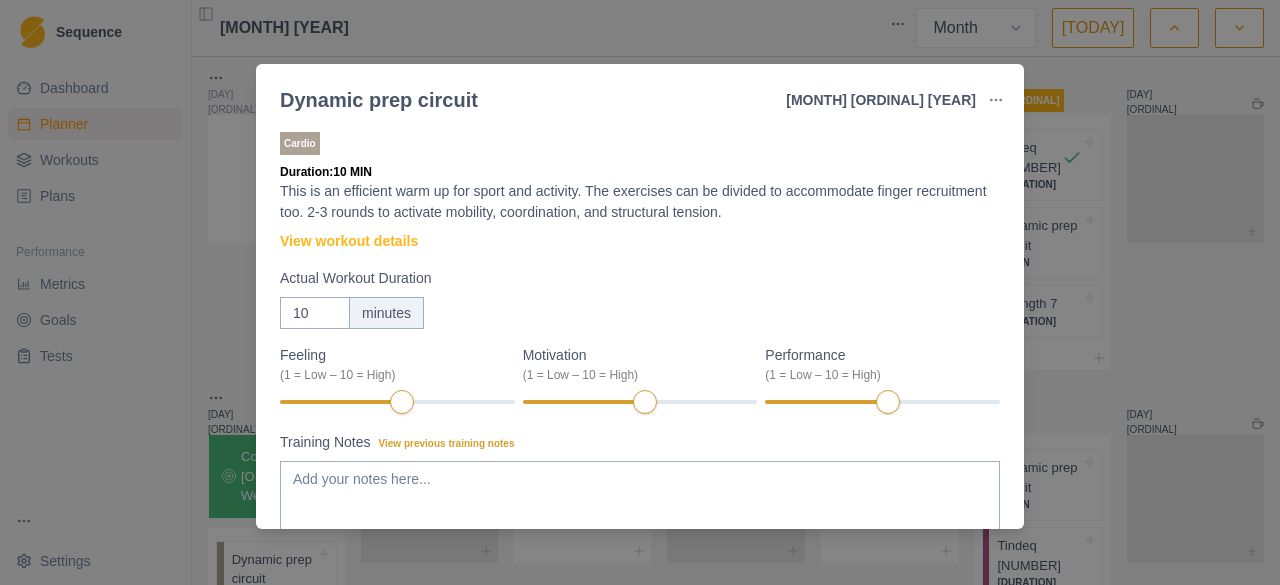 click on "Dynamic prep circuit [MONTH] [ORDINAL] [YEAR] Link To Goal View Workout Metrics Edit Original Workout Reschedule Workout Remove From Schedule Cardio Duration:  [DURATION] This is an efficient warm up for sport and activity. The exercises can be divided to accommodate finger recruitment too.
[ROUNDS] to activate mobility, coordination, and structural tension. View workout details Actual Workout Duration [DURATION] Feeling ([SCALE]) Motivation ([SCALE]) Performance ([SCALE]) Training Notes View previous training notes Mark as Incomplete Complete Workout" at bounding box center [640, 292] 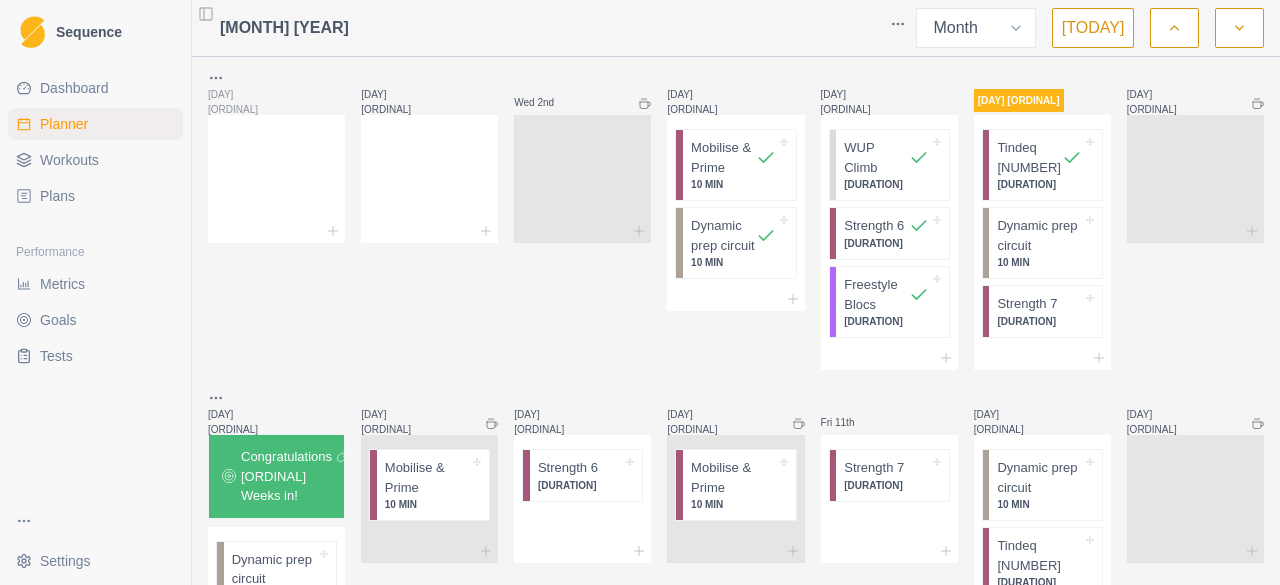 click on "Metrics" at bounding box center [62, 284] 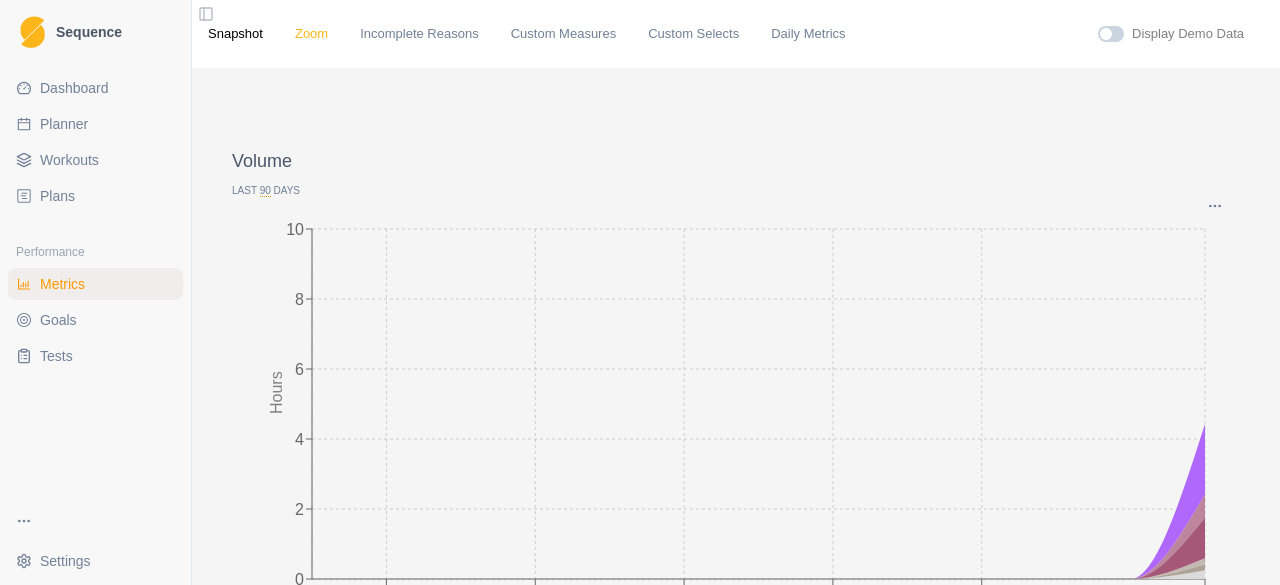 click on "Zoom" at bounding box center [311, 34] 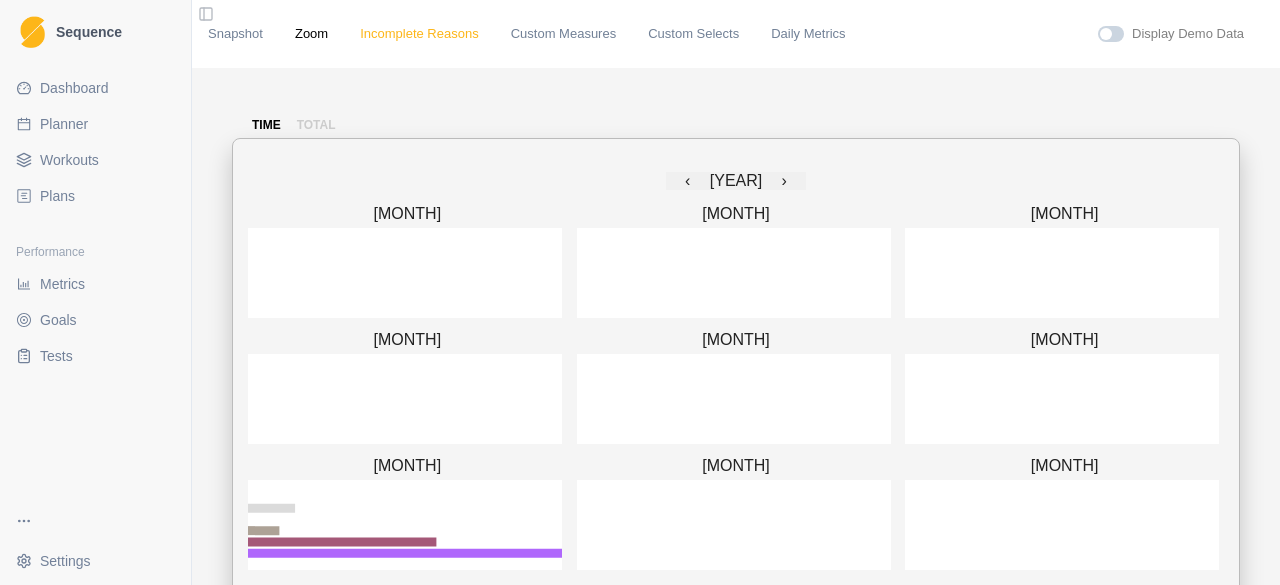 click on "Incomplete Reasons" at bounding box center (419, 34) 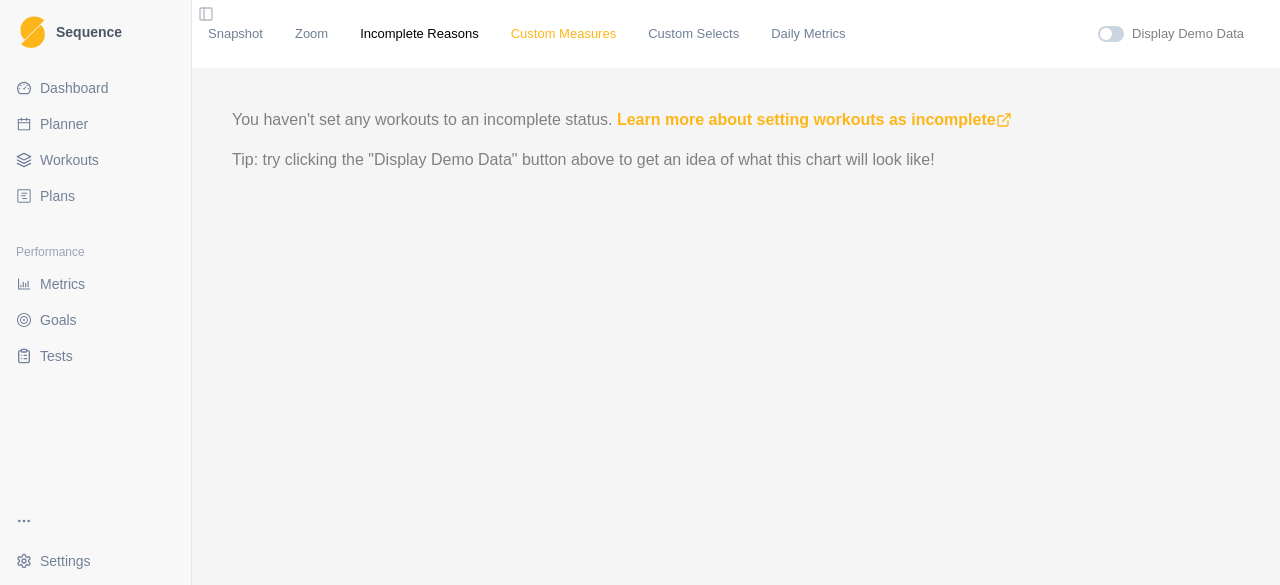 click on "Custom Measures" at bounding box center (563, 34) 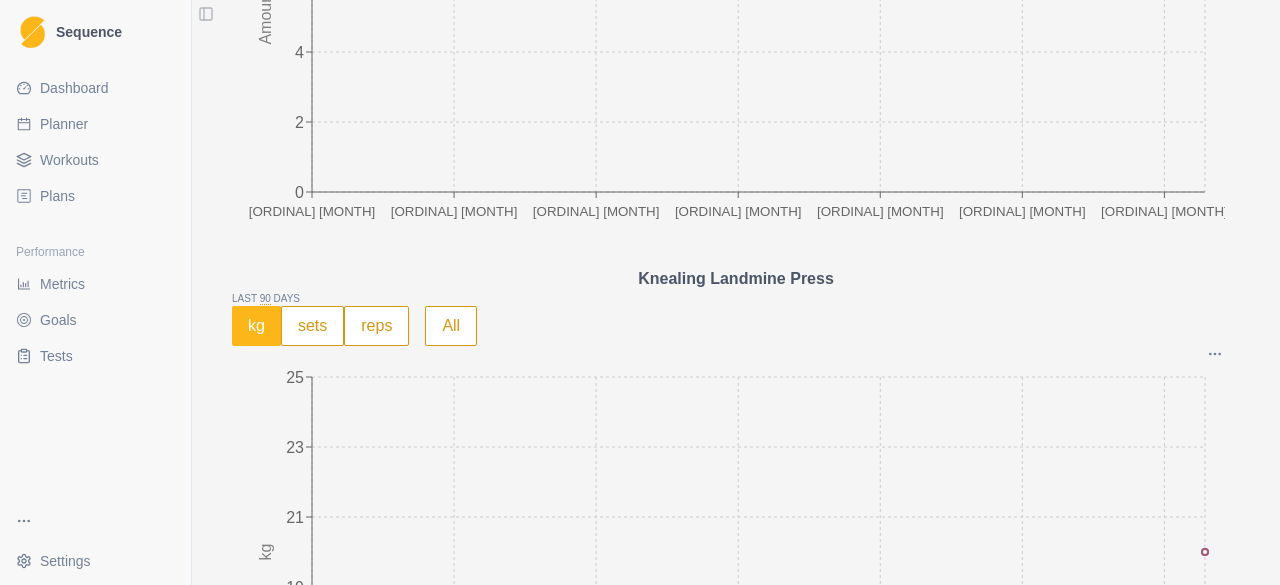 scroll, scrollTop: 0, scrollLeft: 0, axis: both 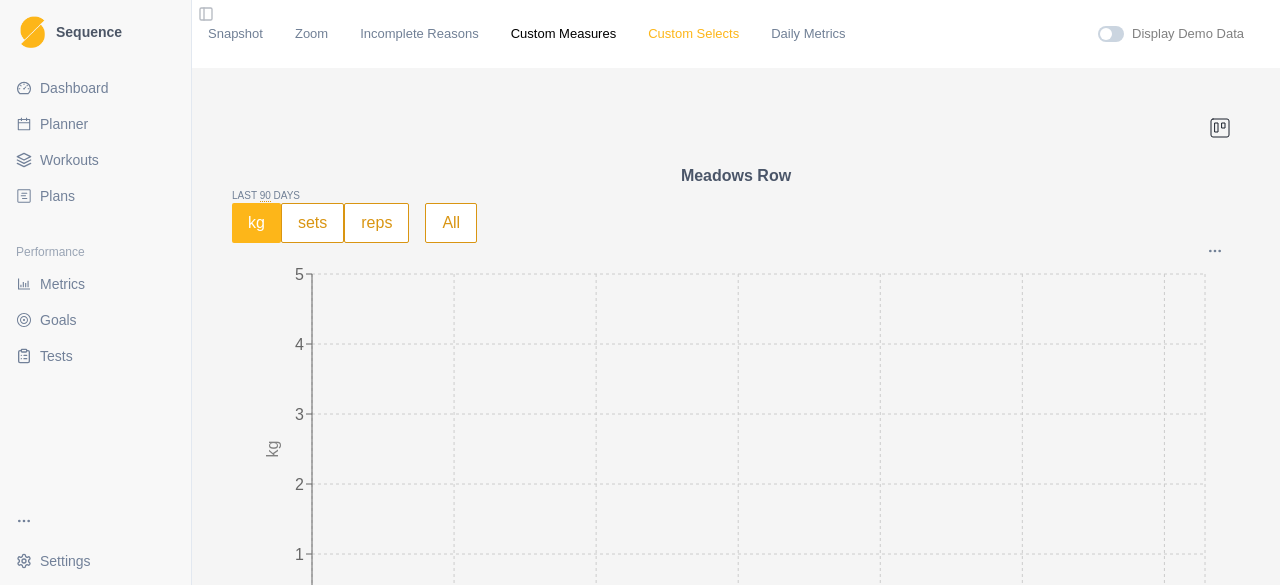 click on "Custom Selects" at bounding box center [693, 34] 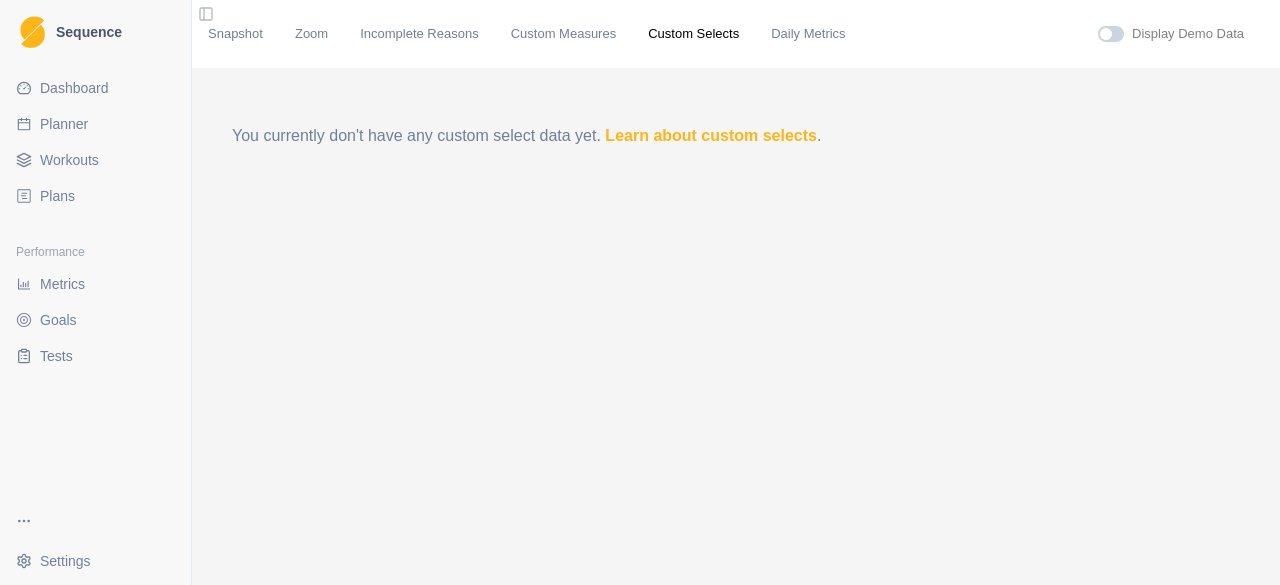 click on "Daily Metrics" at bounding box center [808, 34] 